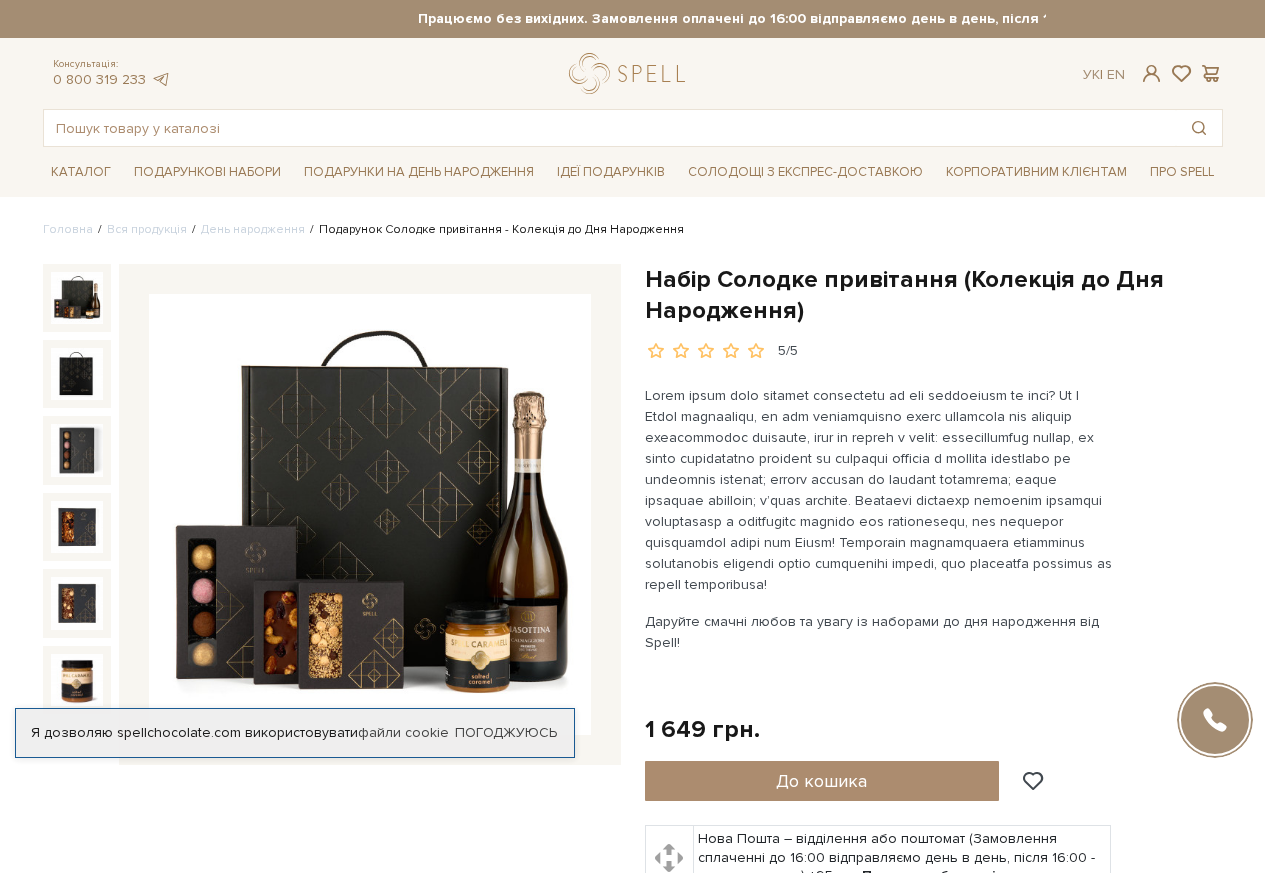 scroll, scrollTop: 0, scrollLeft: 0, axis: both 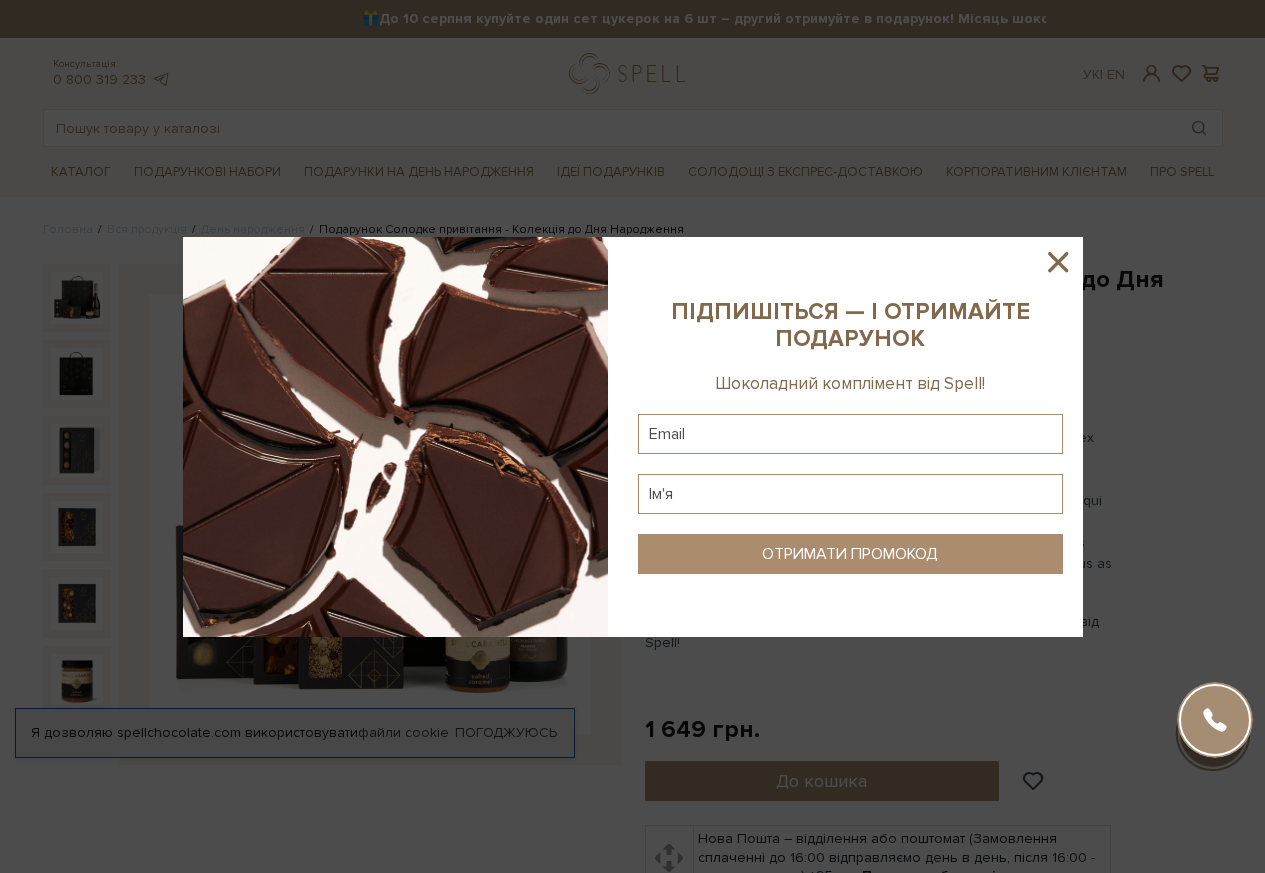 click 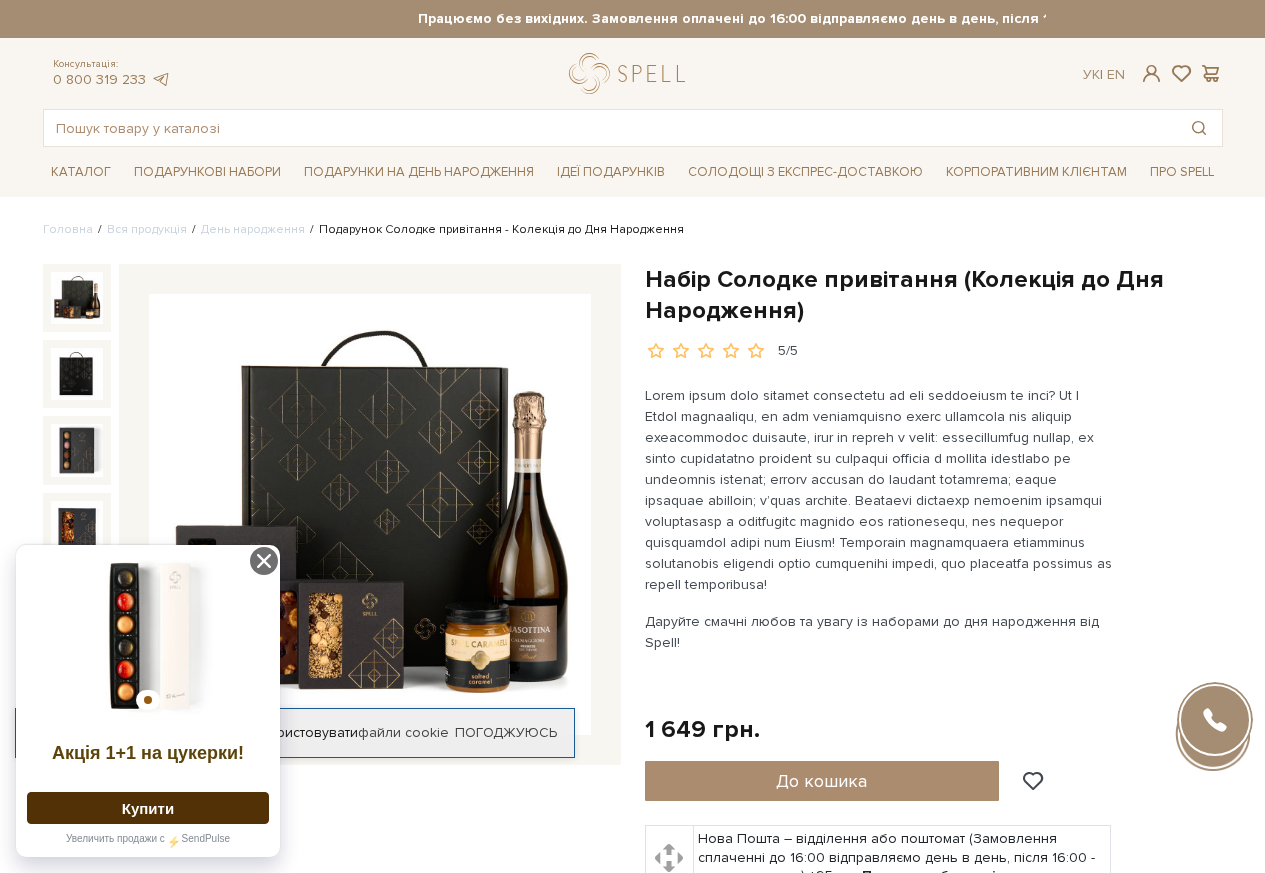 click at bounding box center [879, 490] 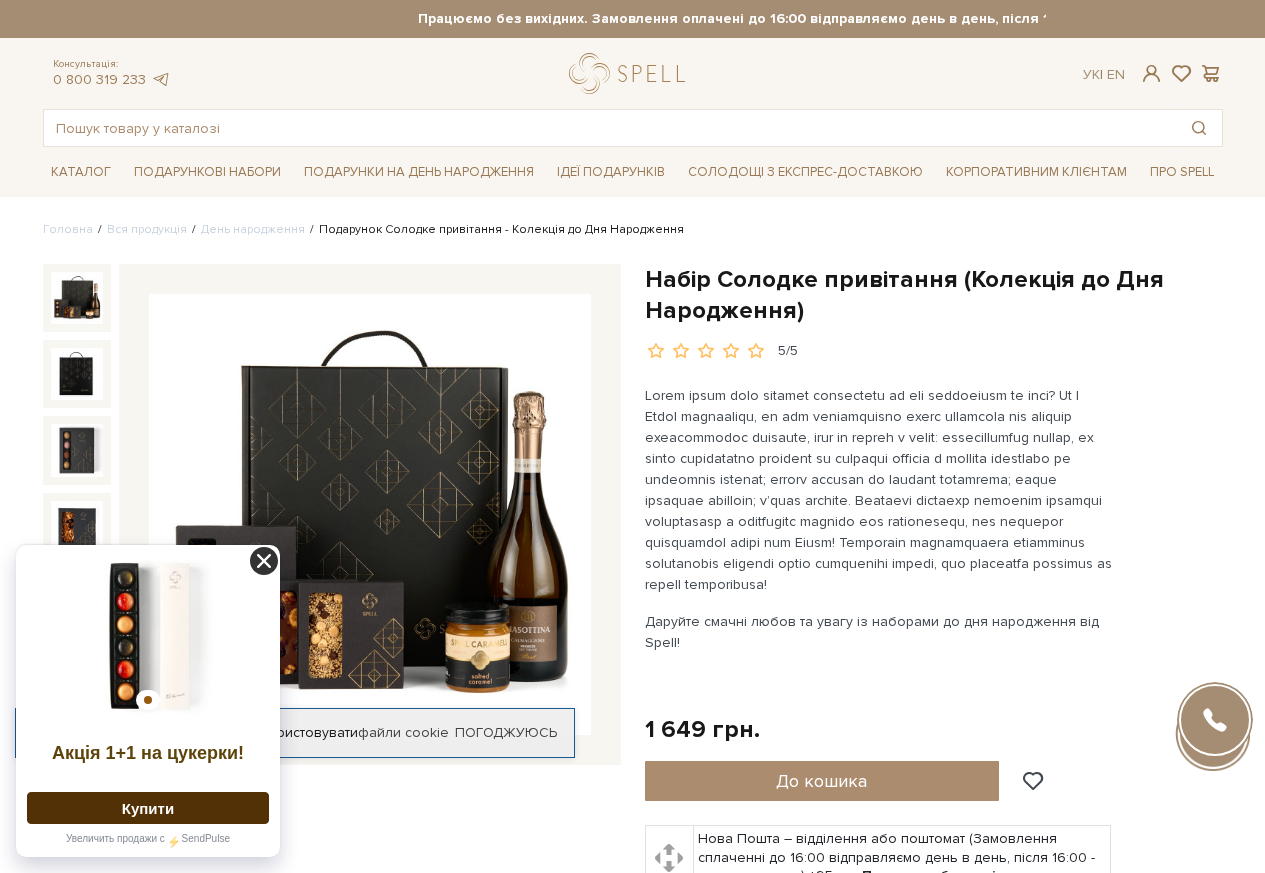 click 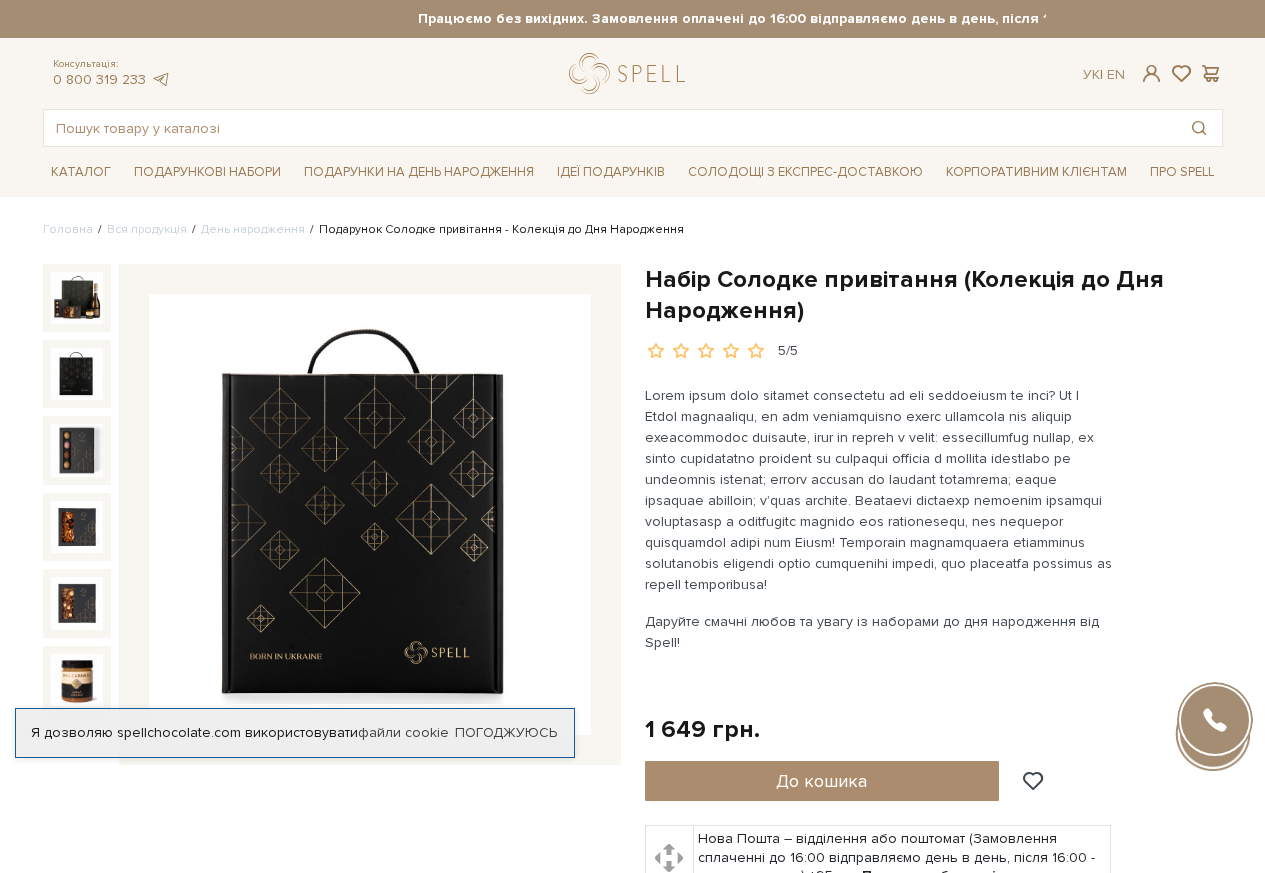 click at bounding box center (77, 374) 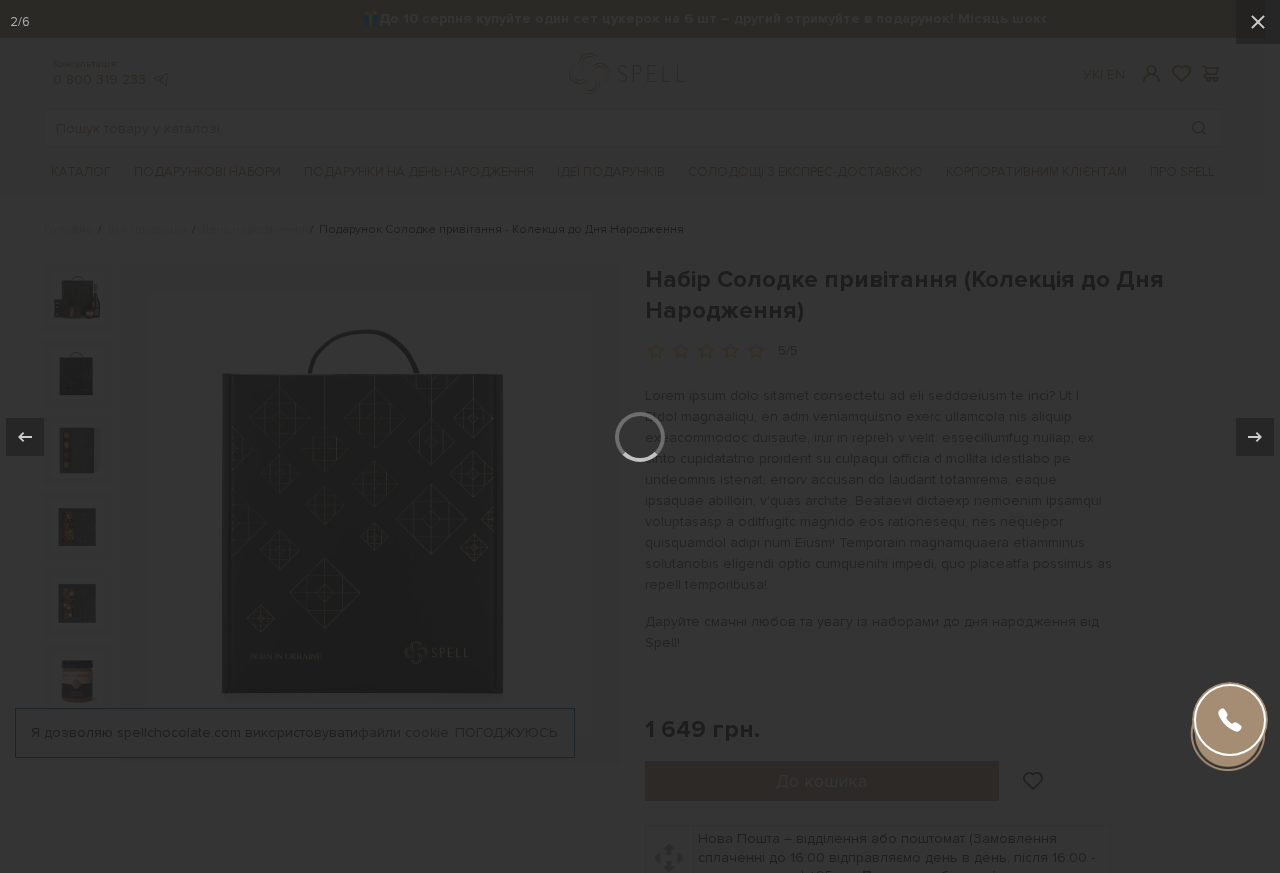 click at bounding box center (640, 436) 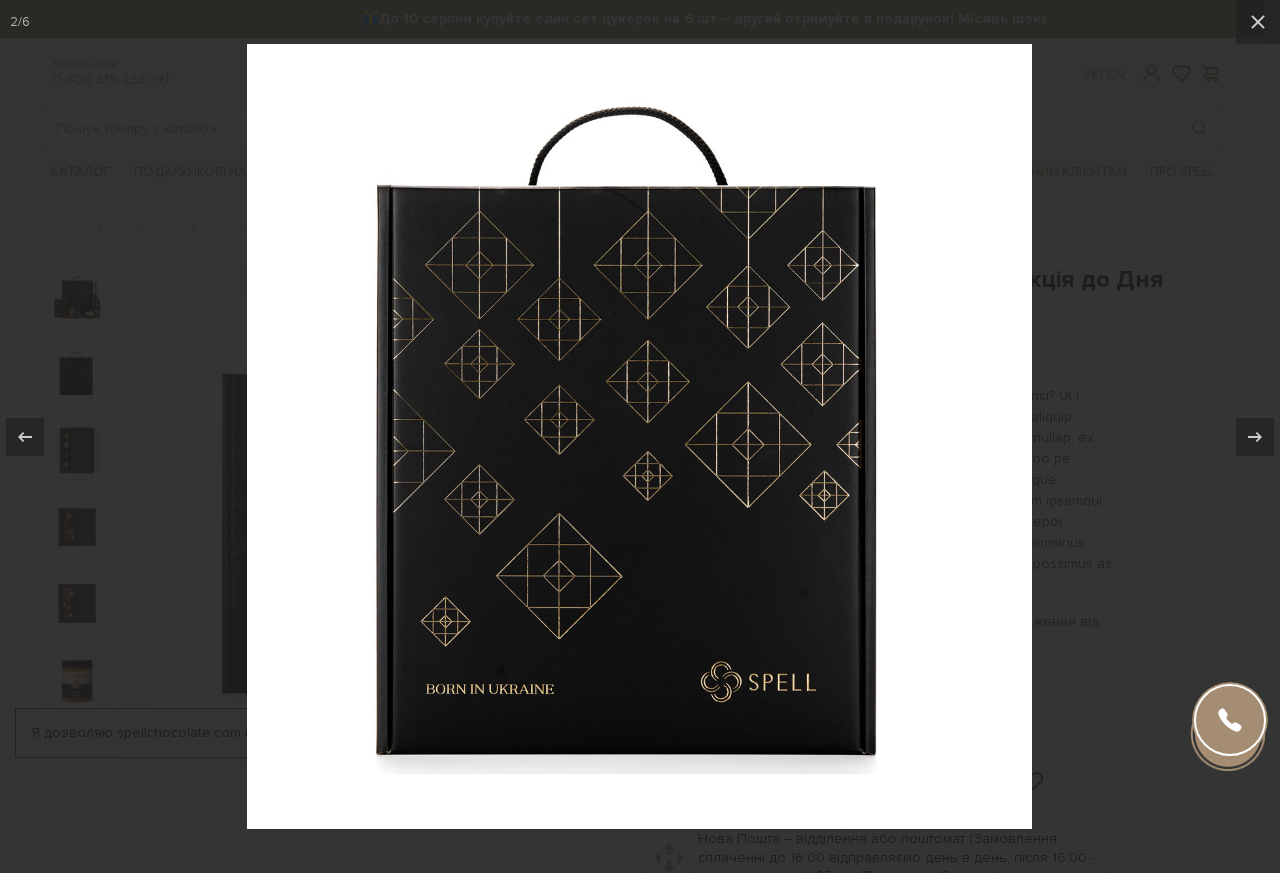 click at bounding box center (640, 436) 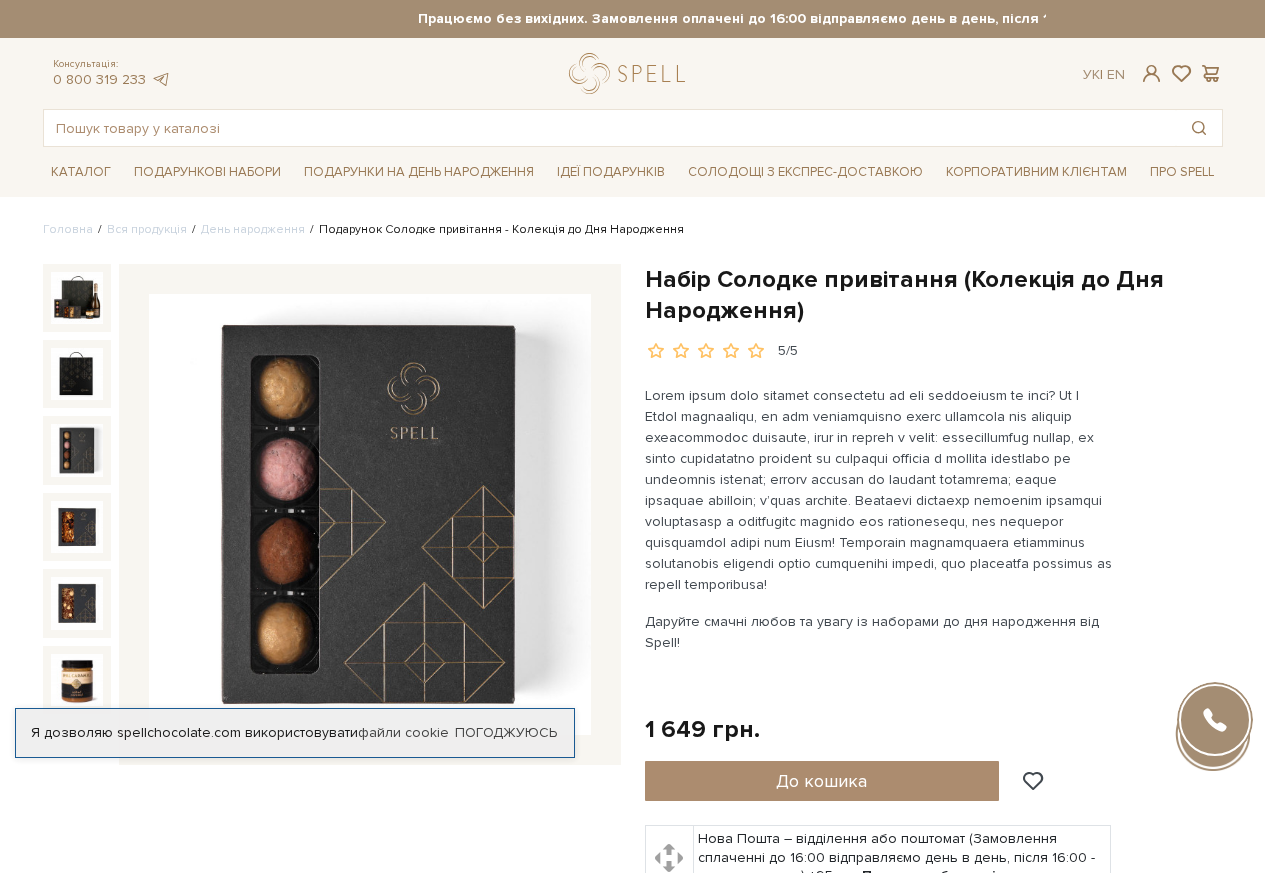 click at bounding box center [77, 450] 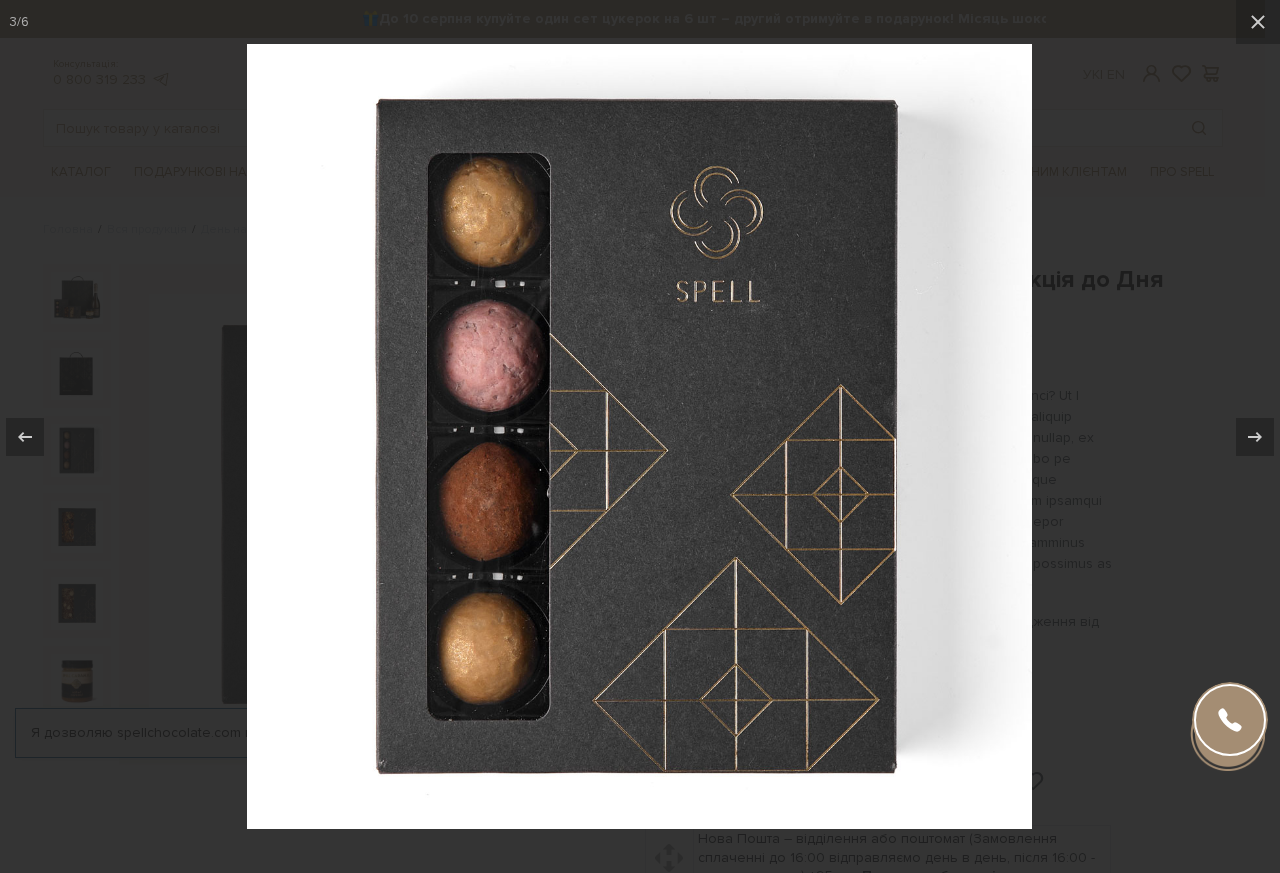 click at bounding box center [639, 436] 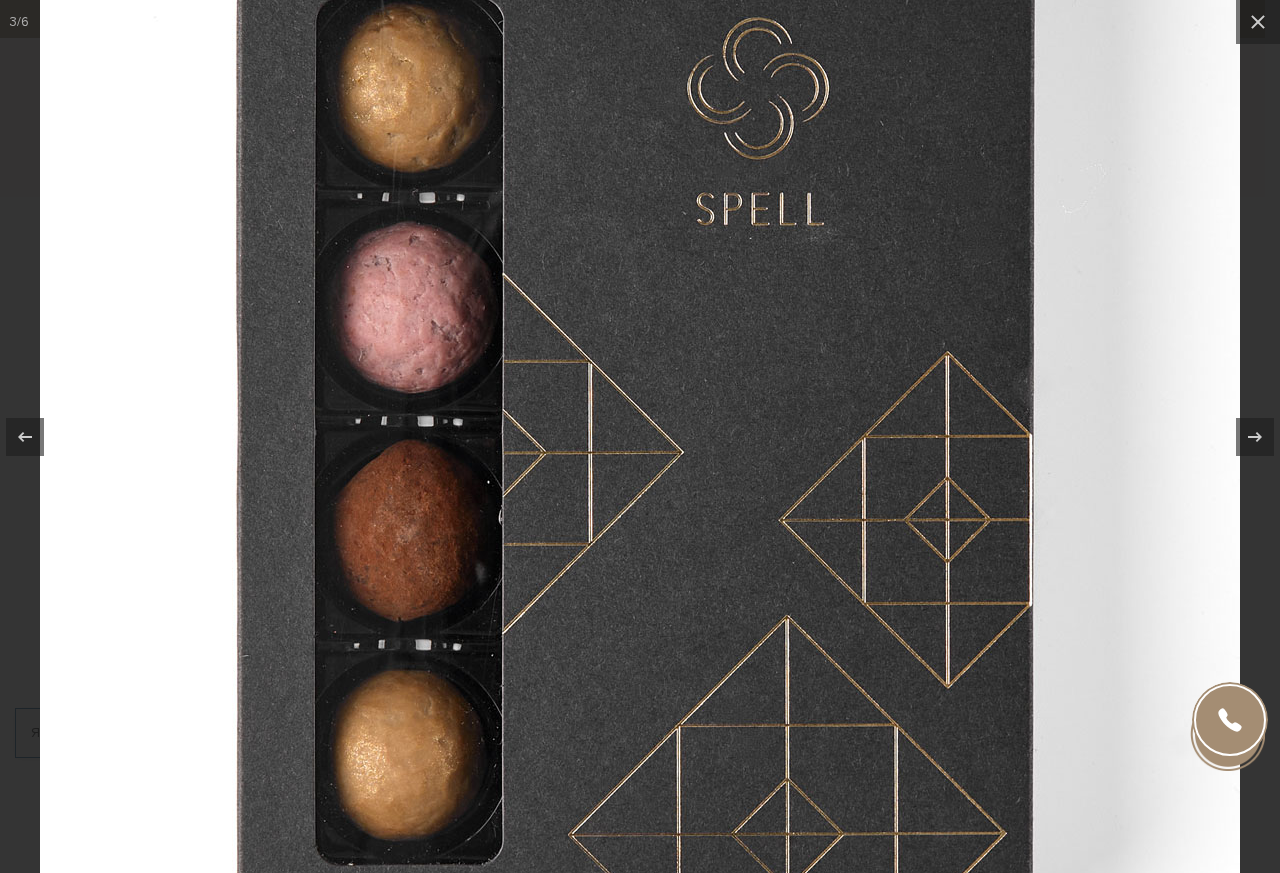 click at bounding box center (640, 431) 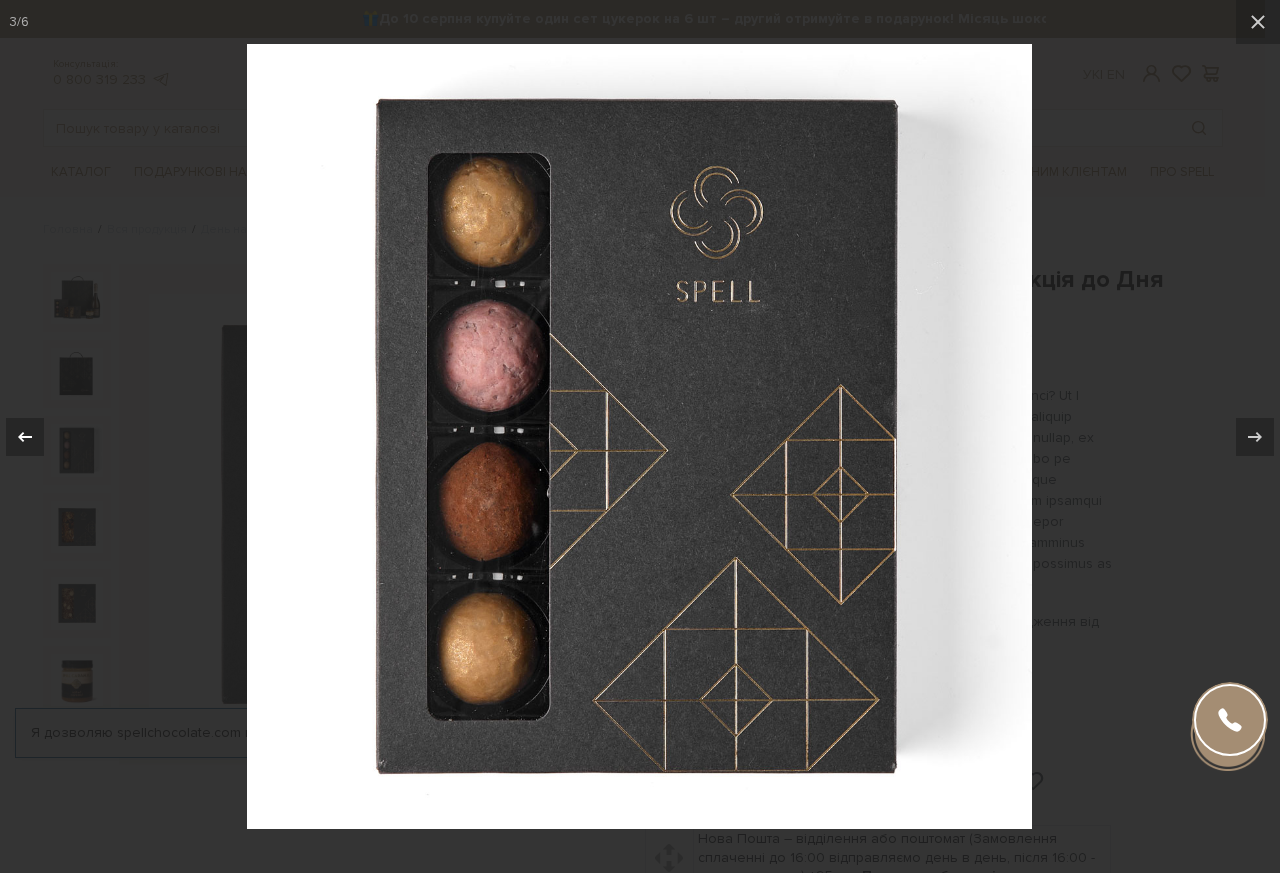 click 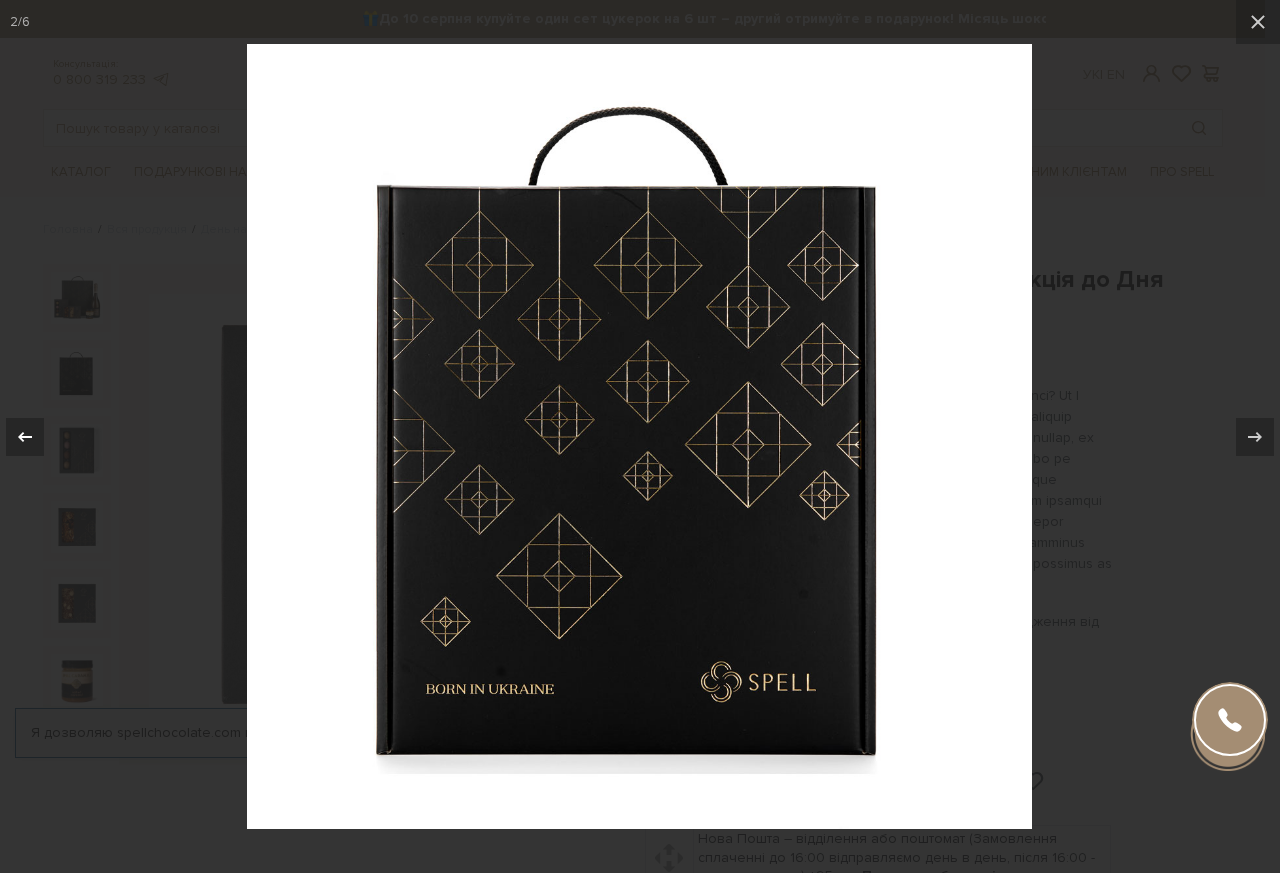 click 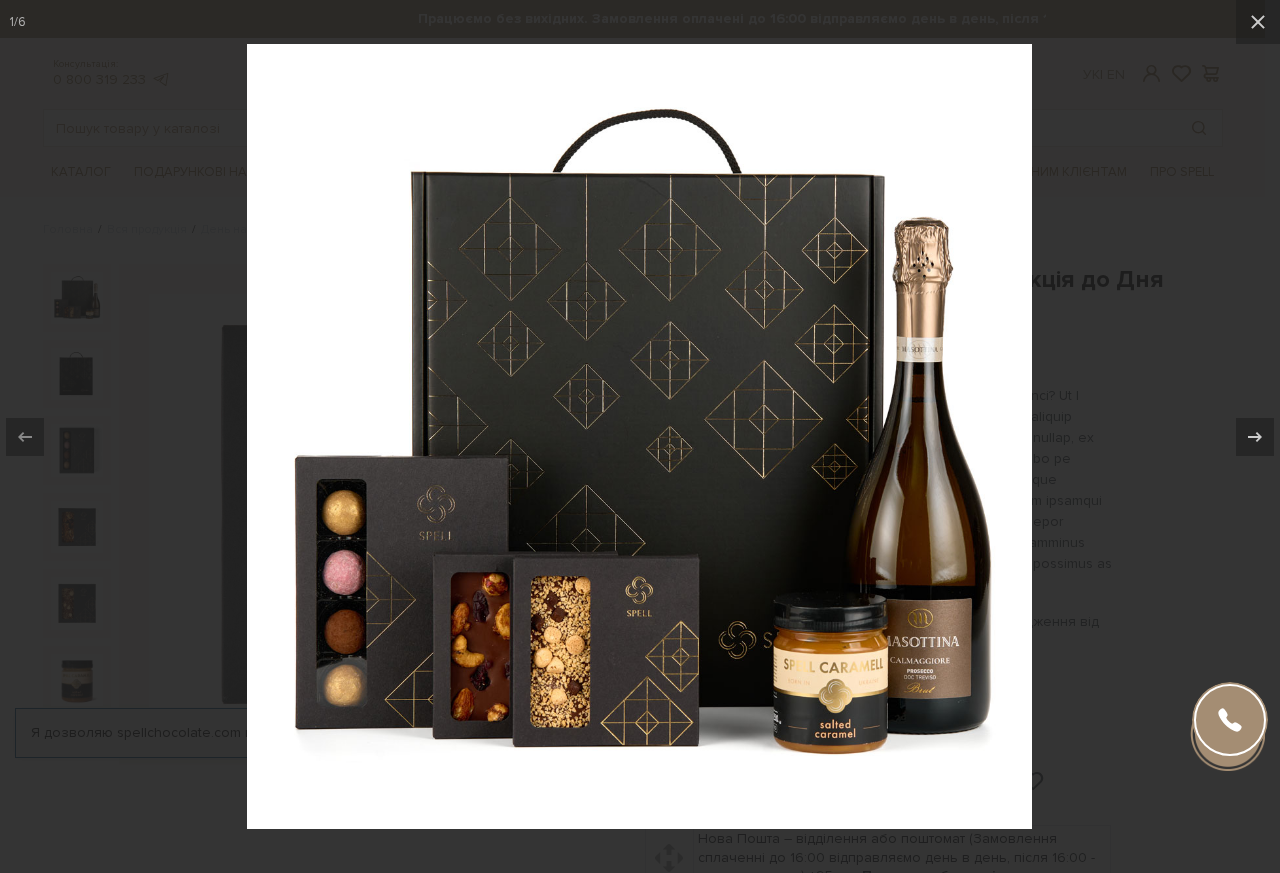 click at bounding box center (640, 436) 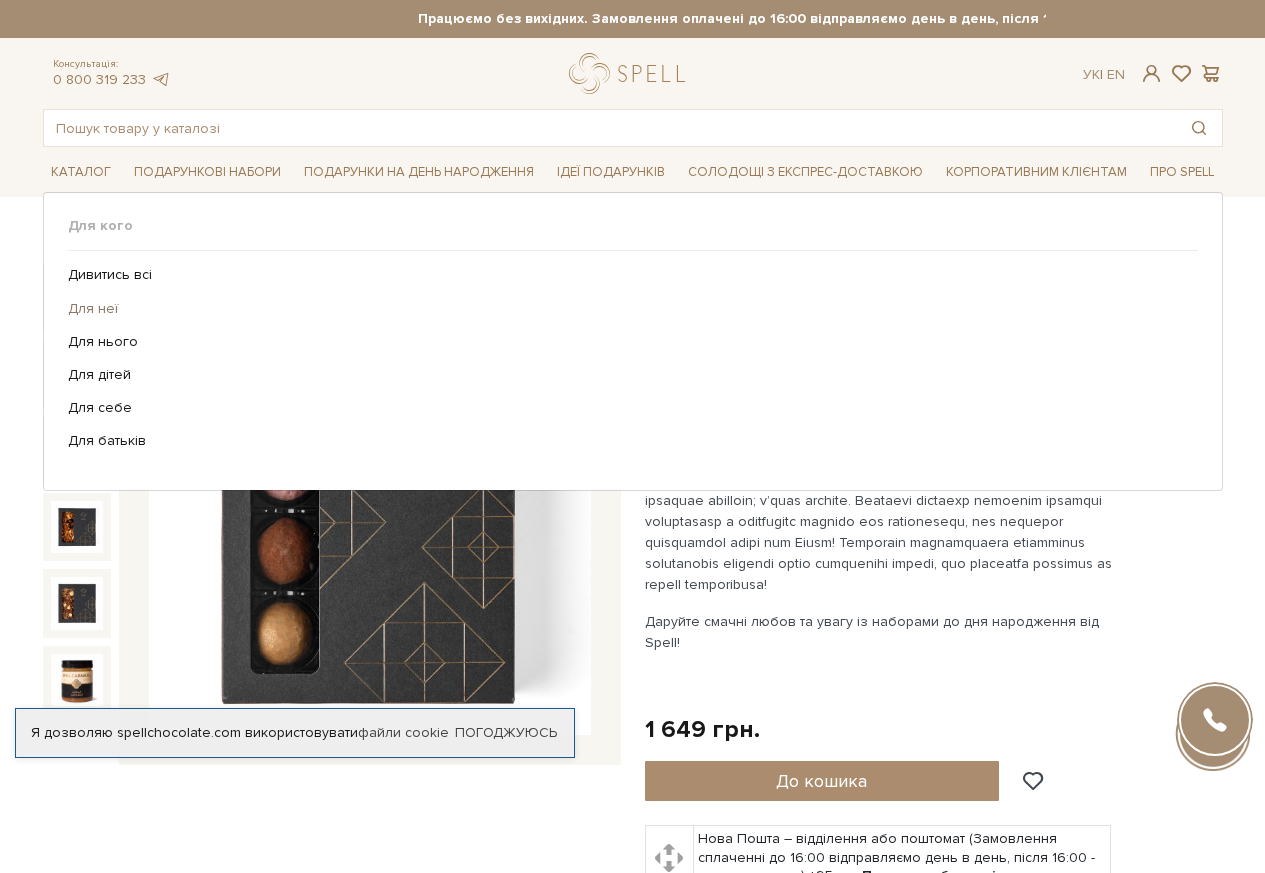 click on "Для неї" at bounding box center (625, 309) 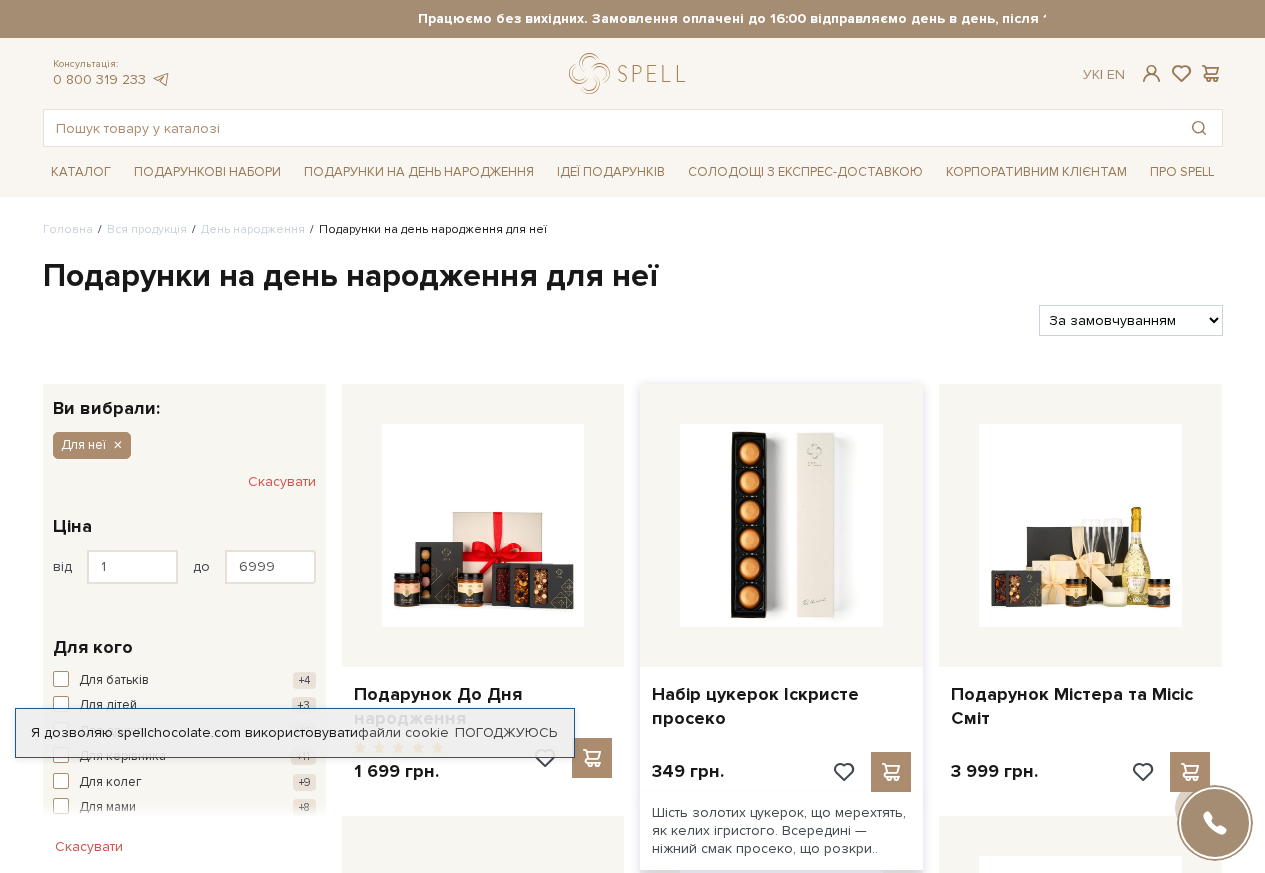 scroll, scrollTop: 700, scrollLeft: 0, axis: vertical 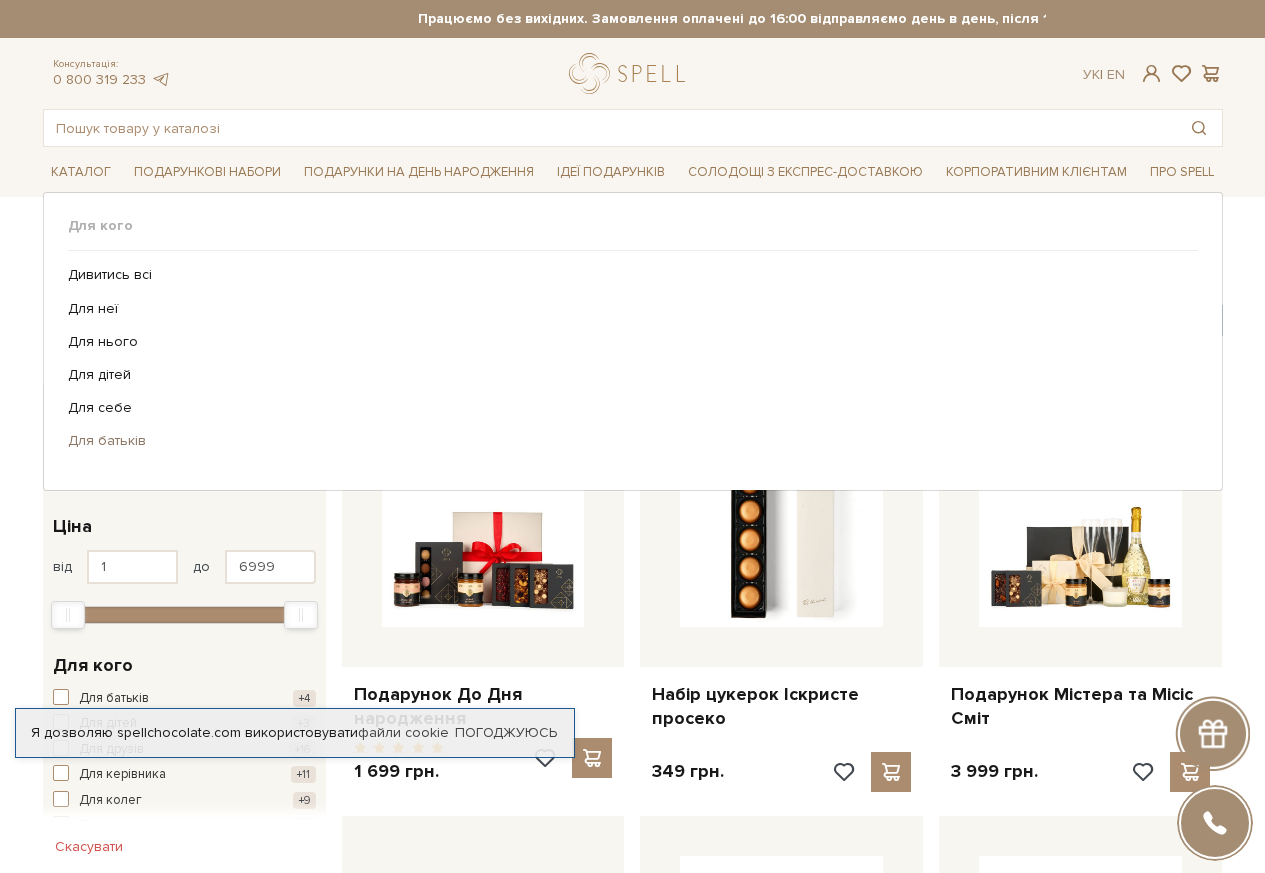 click on "Для батьків" at bounding box center (625, 441) 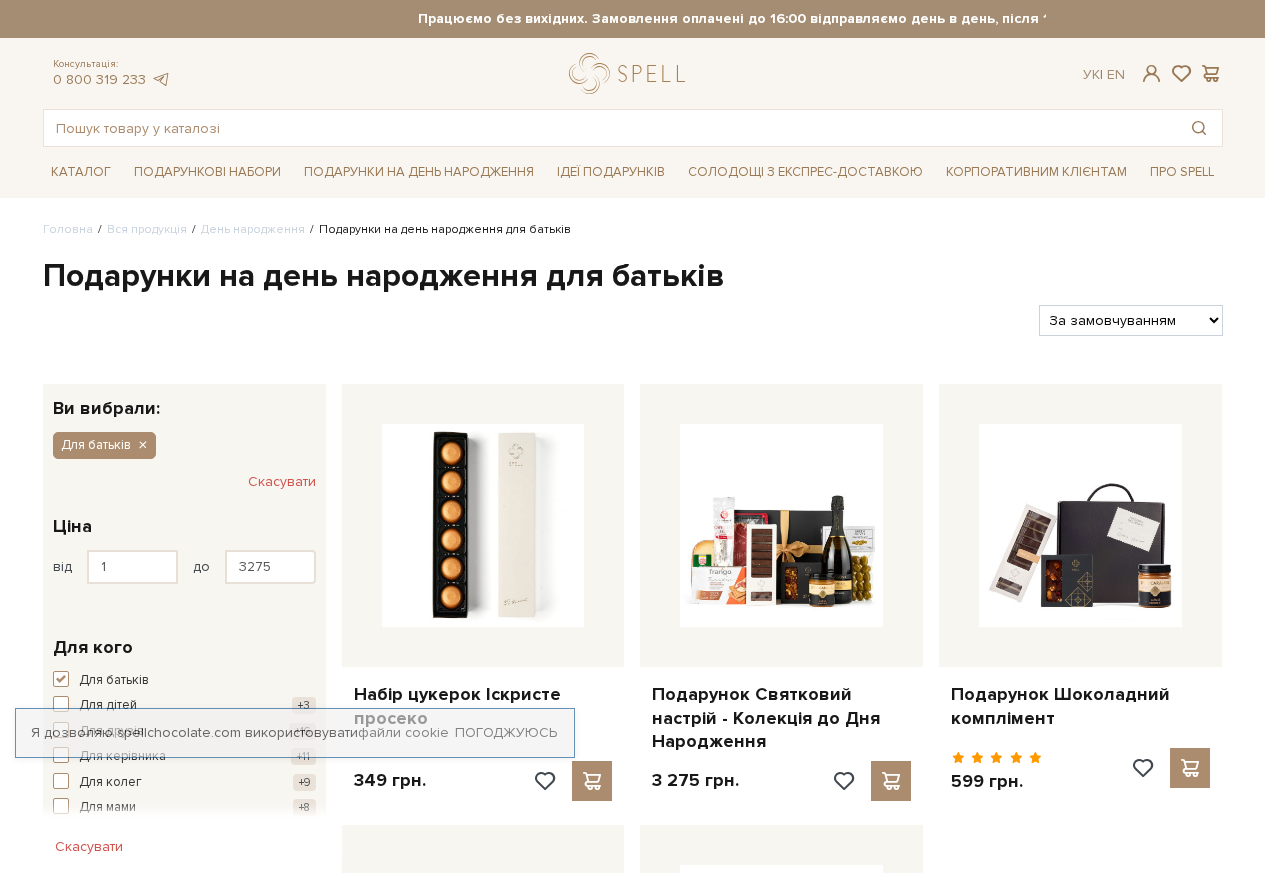 scroll, scrollTop: 0, scrollLeft: 0, axis: both 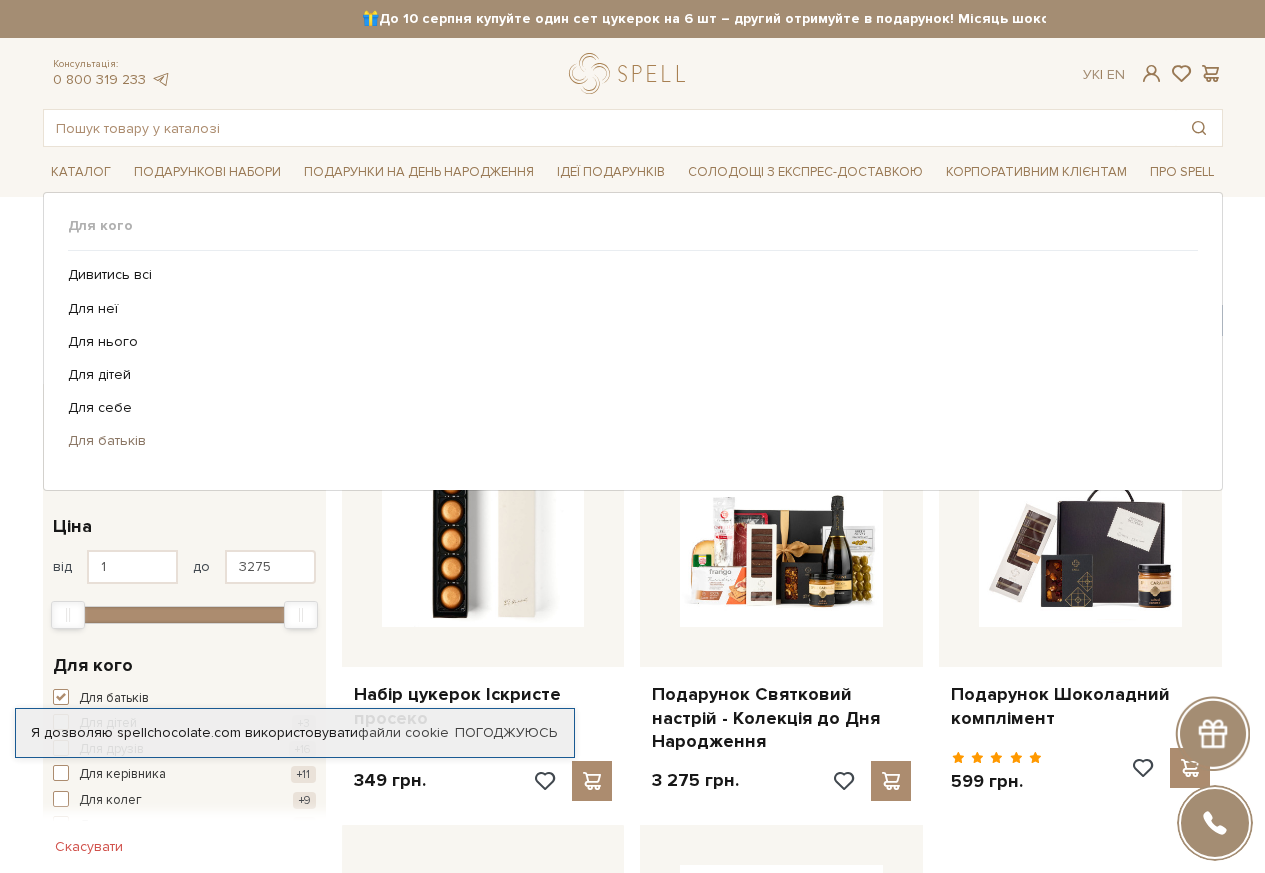 click on "Для батьків" at bounding box center [625, 441] 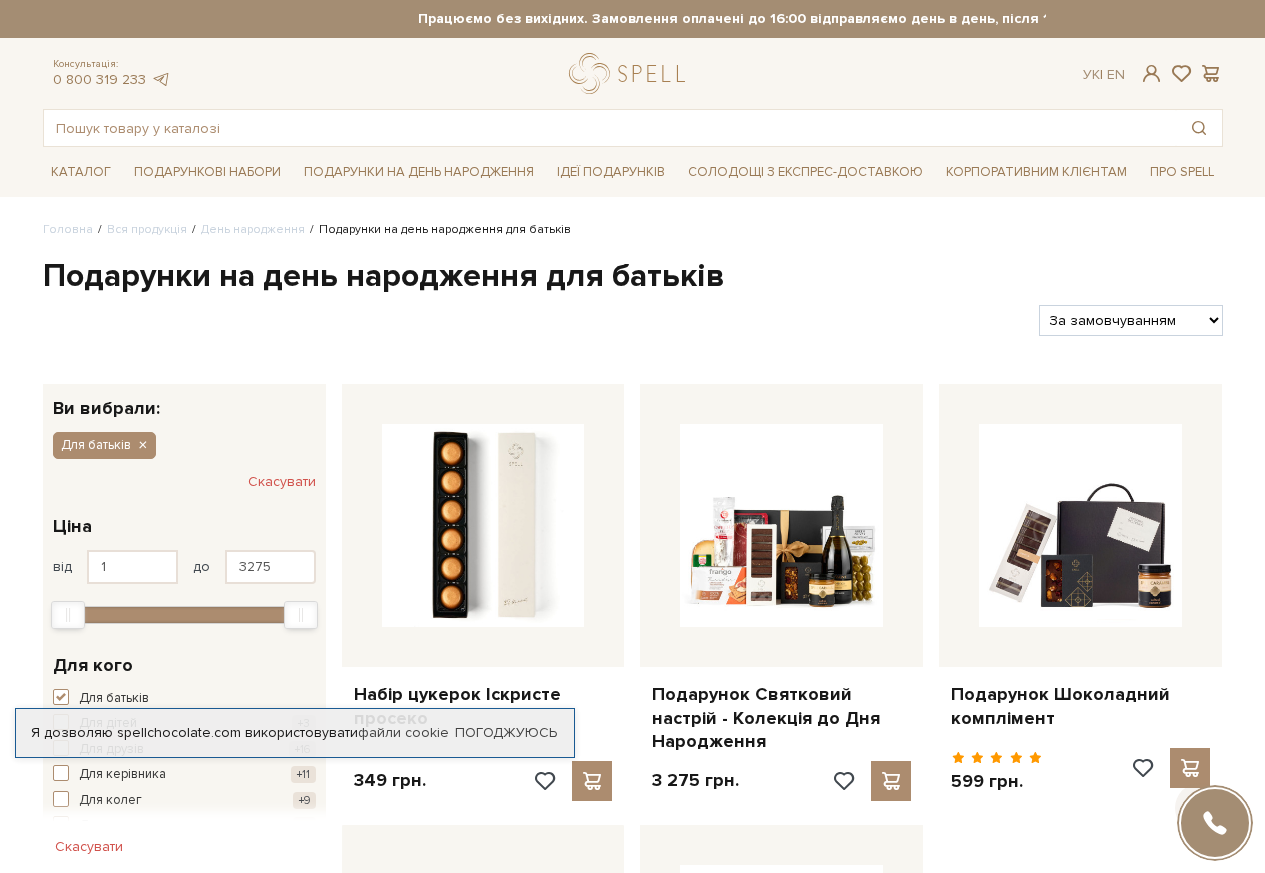 scroll, scrollTop: 500, scrollLeft: 0, axis: vertical 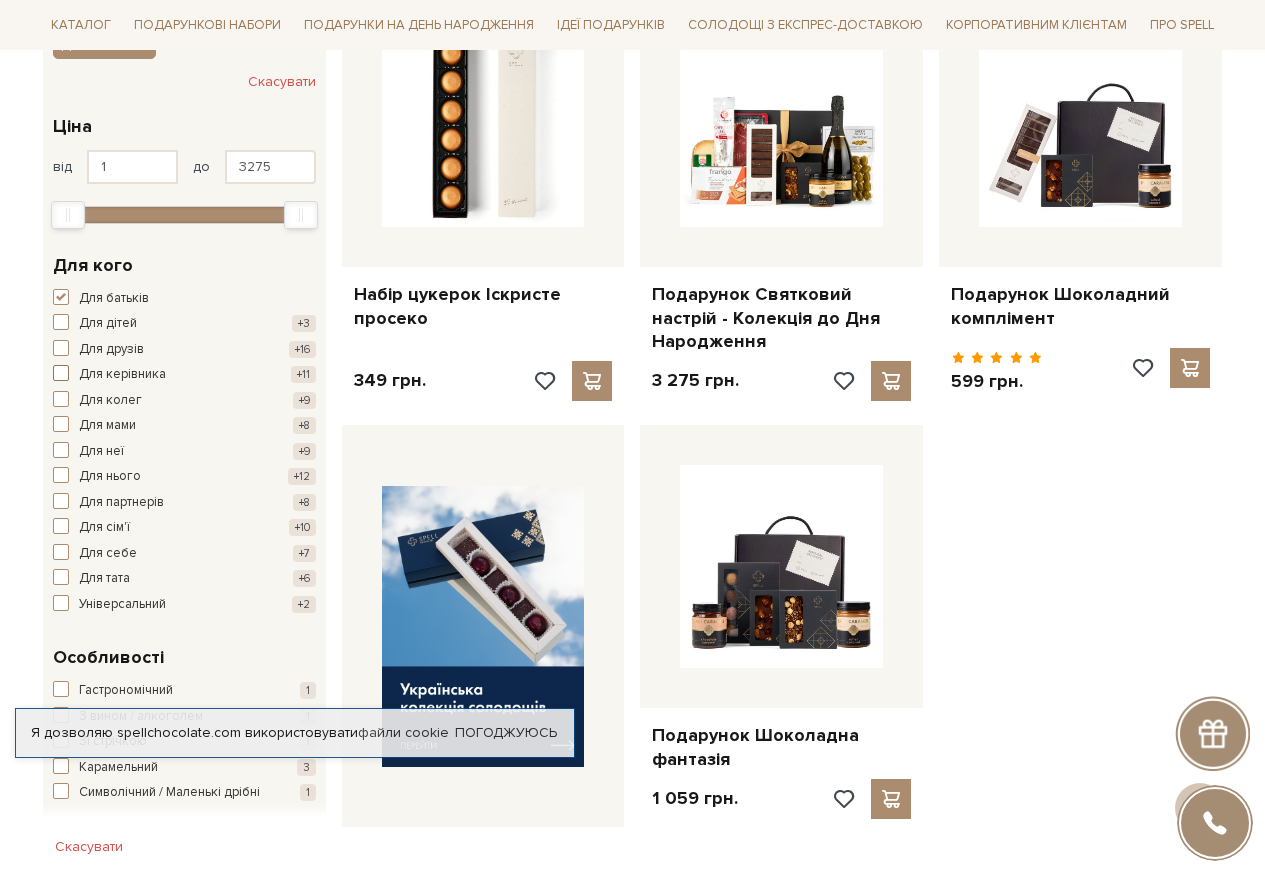 click at bounding box center [61, 373] 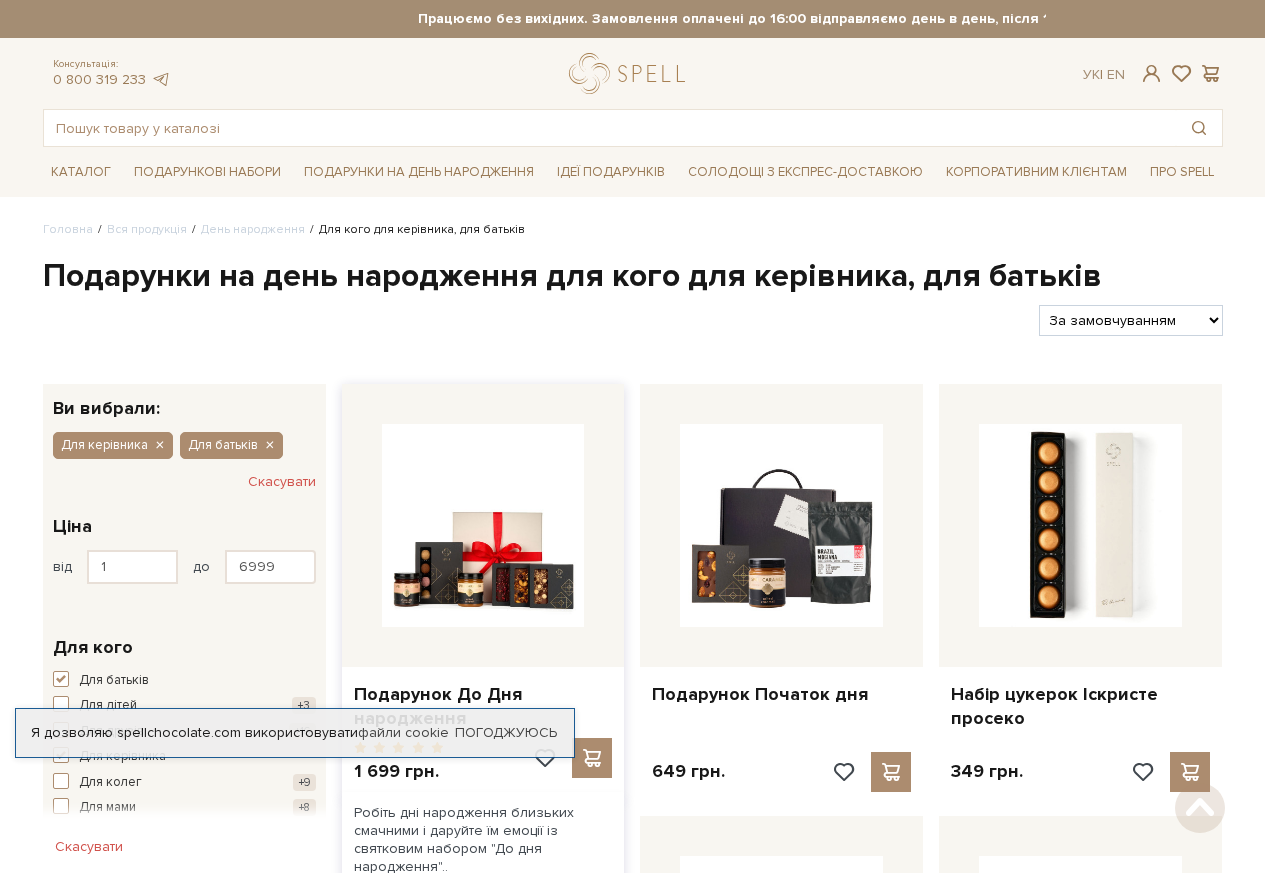 scroll, scrollTop: 400, scrollLeft: 0, axis: vertical 